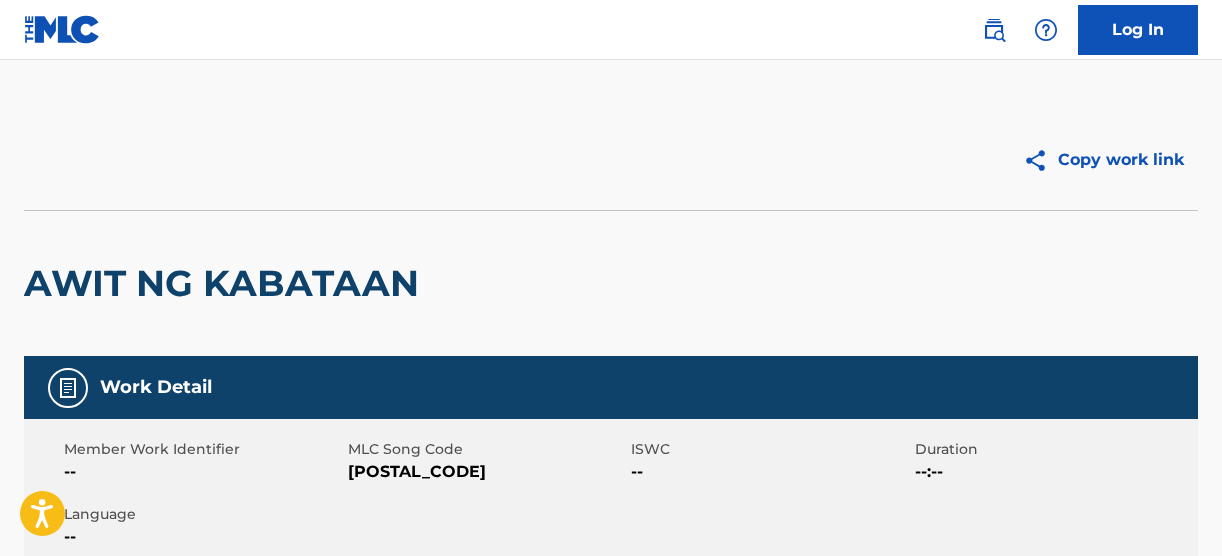 scroll, scrollTop: 0, scrollLeft: 0, axis: both 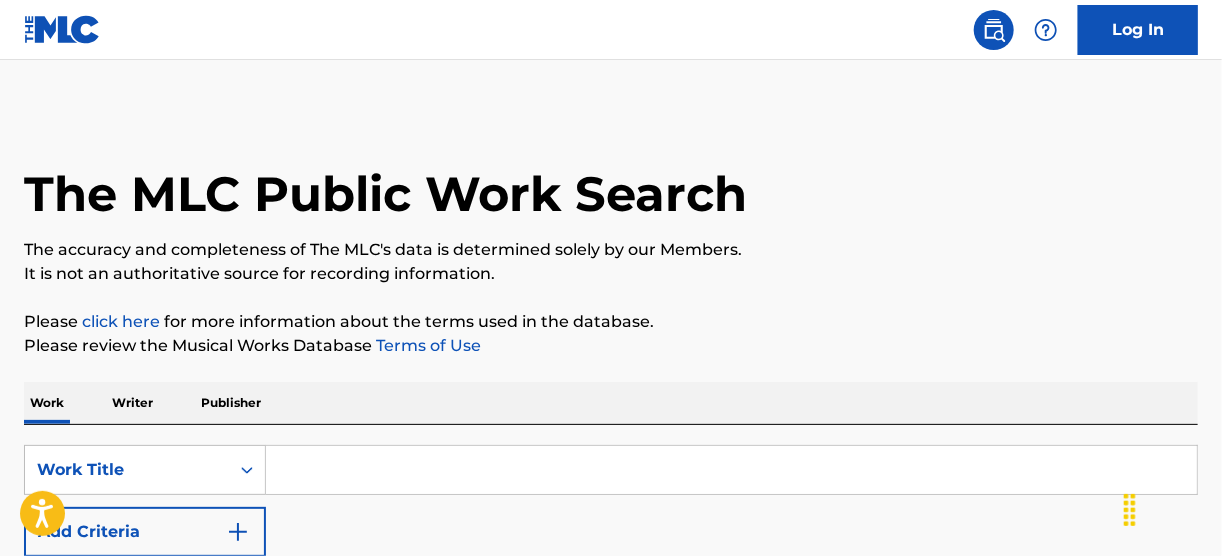 drag, startPoint x: 757, startPoint y: 0, endPoint x: 662, endPoint y: 62, distance: 113.44161 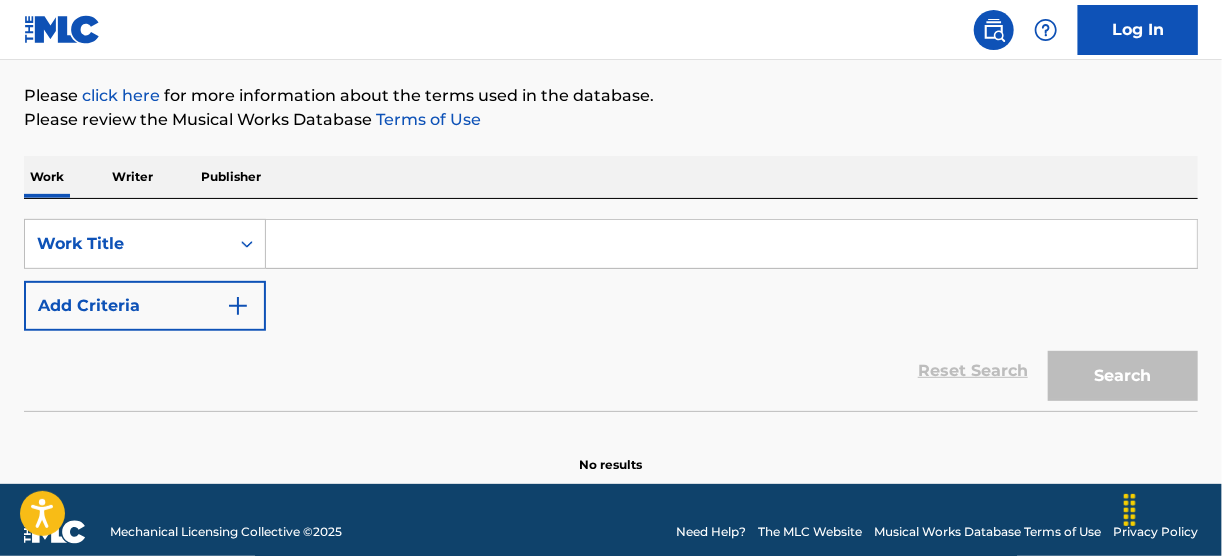 scroll, scrollTop: 248, scrollLeft: 0, axis: vertical 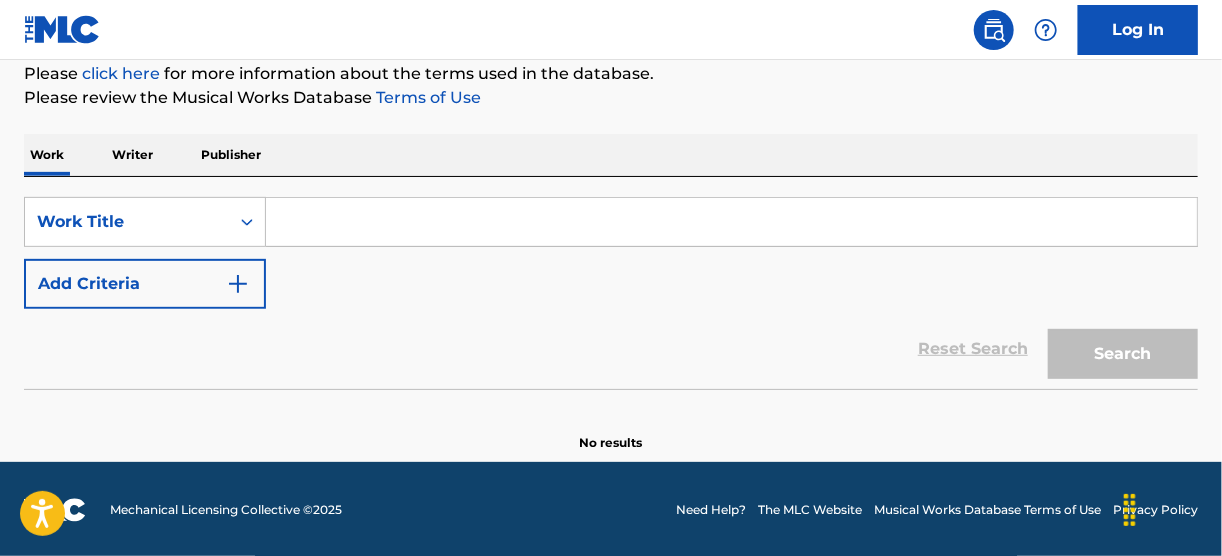 click at bounding box center (731, 222) 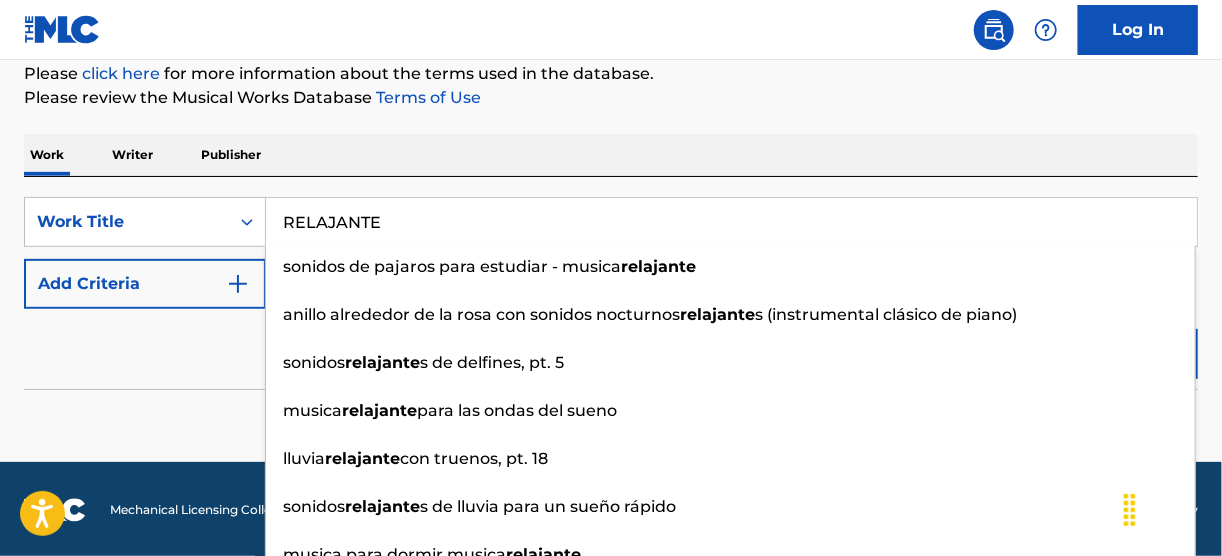 type on "RELAJANTE" 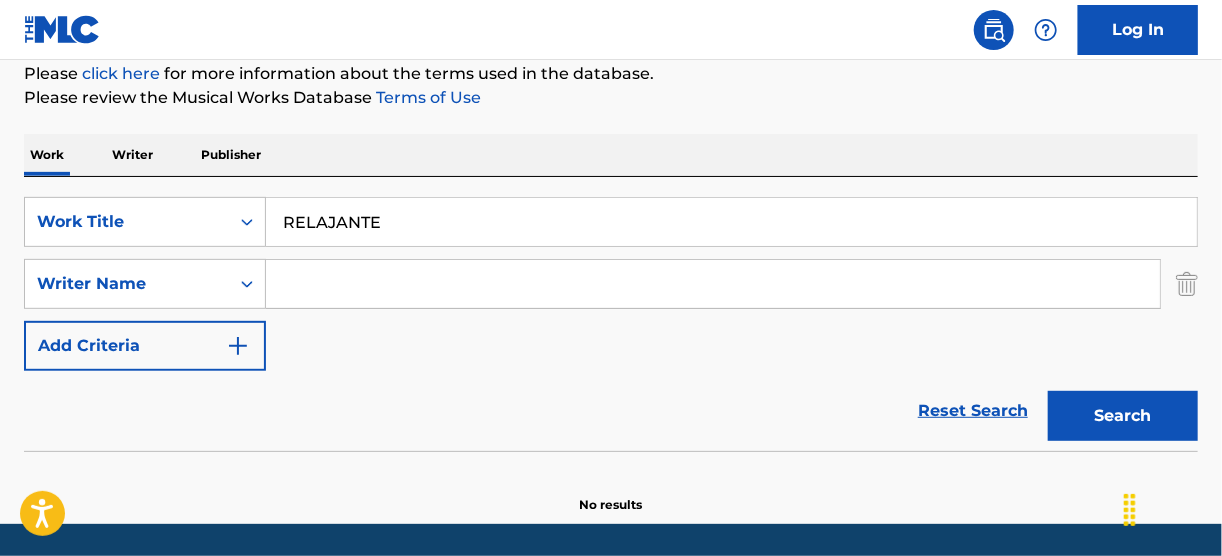 click at bounding box center (247, 284) 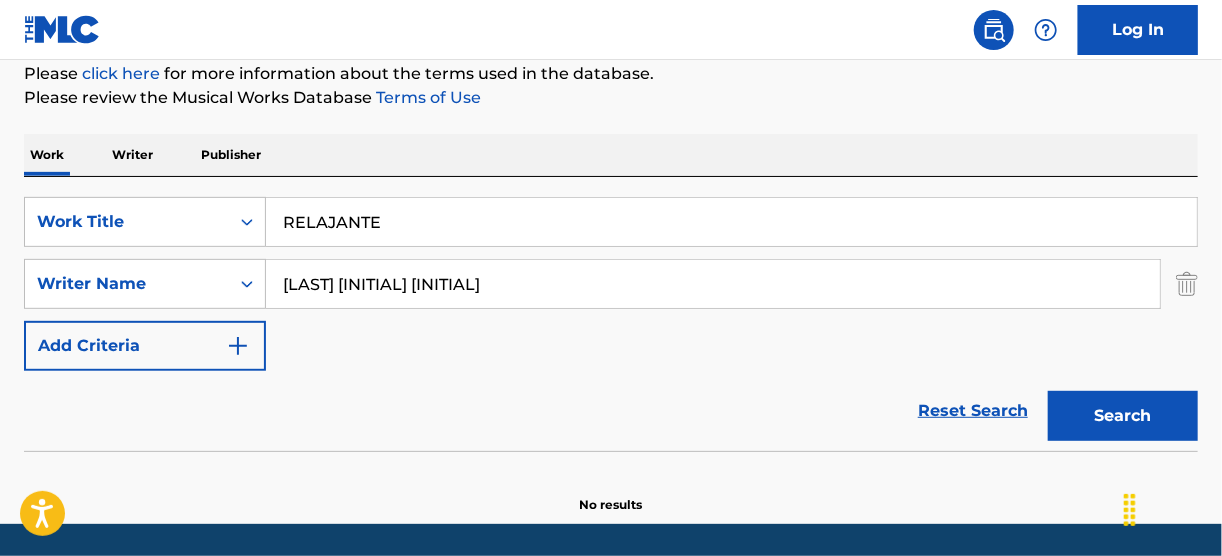 type on "WILSON ZOSA" 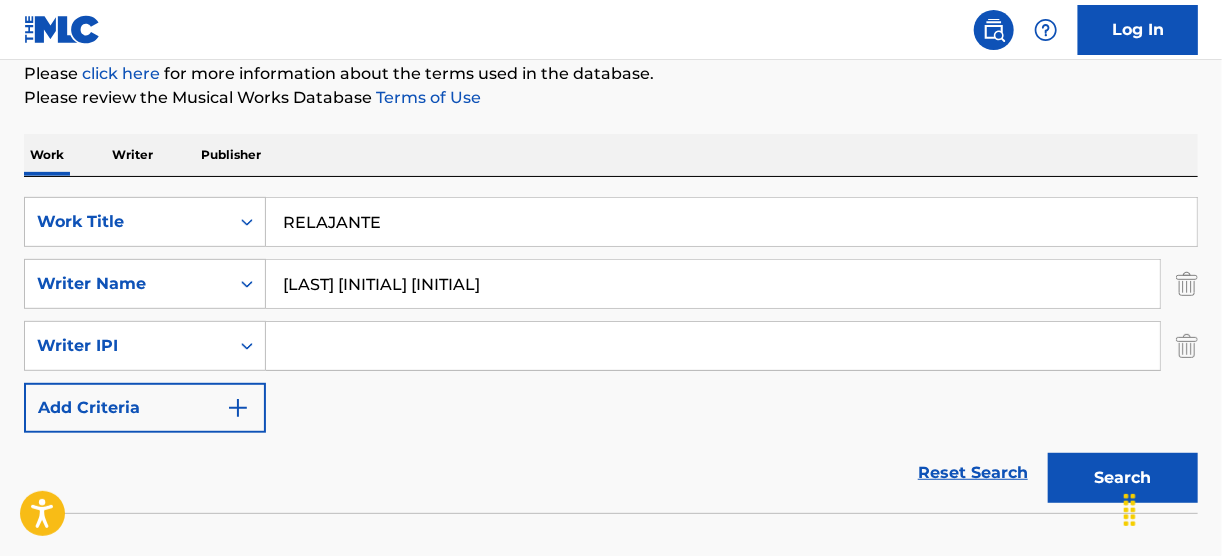 click at bounding box center [238, 408] 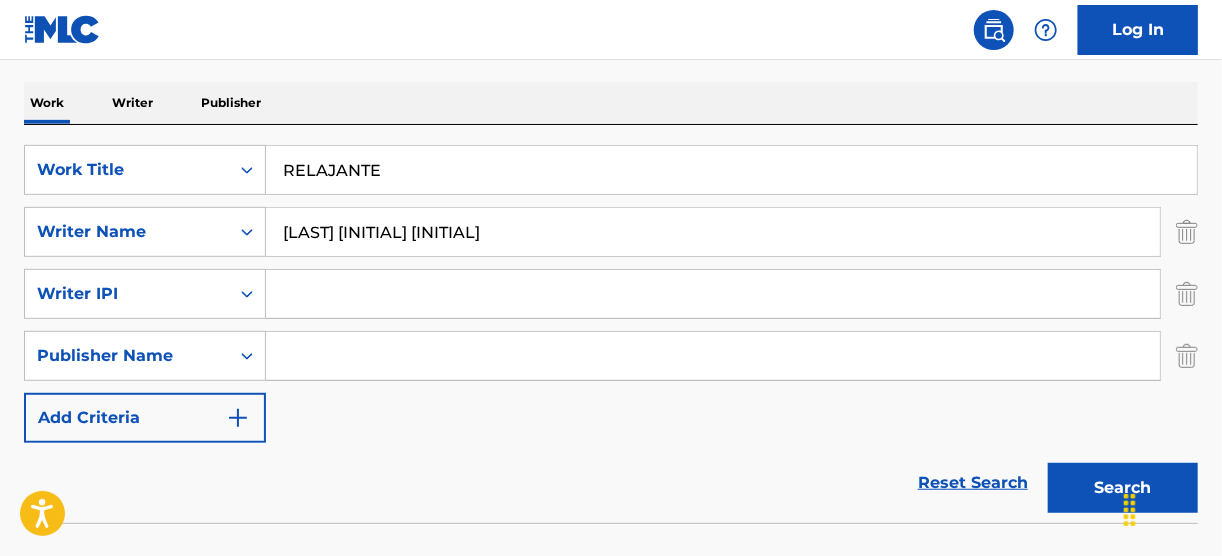 scroll, scrollTop: 328, scrollLeft: 0, axis: vertical 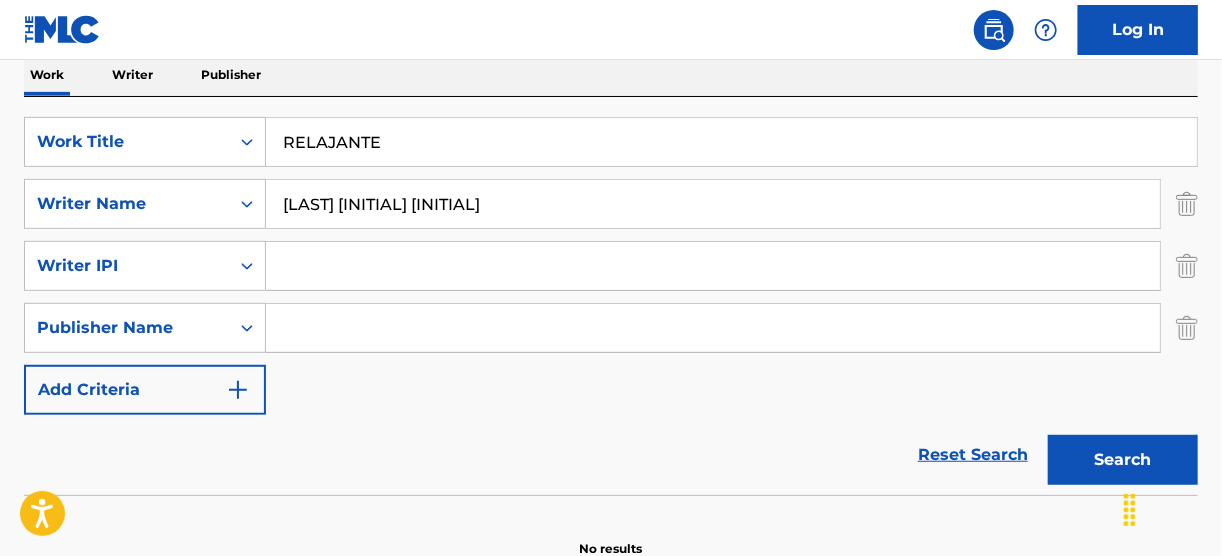 click at bounding box center (238, 390) 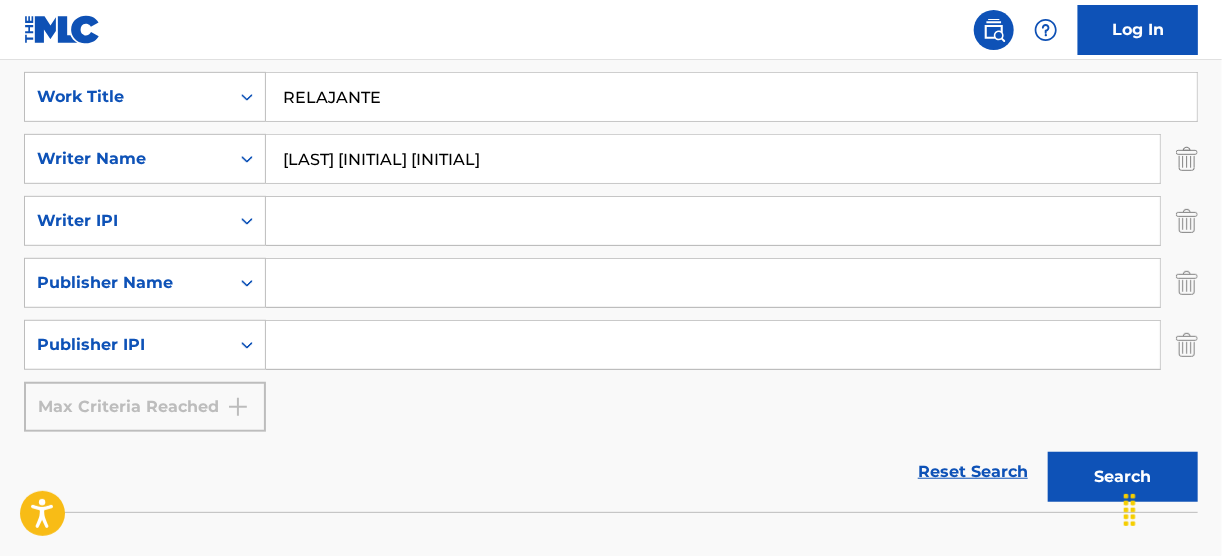scroll, scrollTop: 408, scrollLeft: 0, axis: vertical 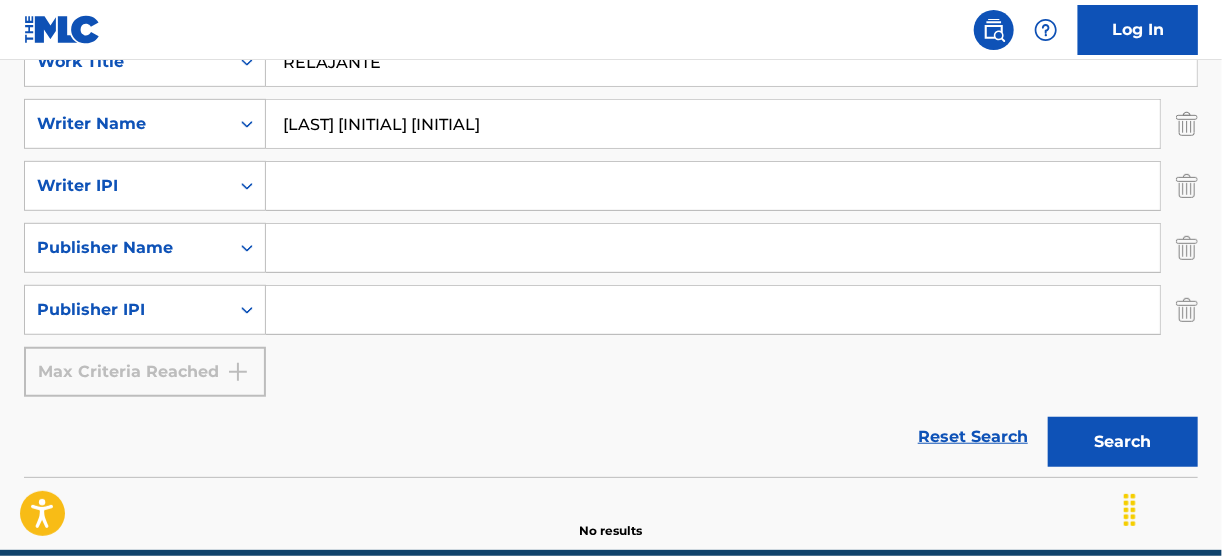 click on "Search" at bounding box center [1123, 442] 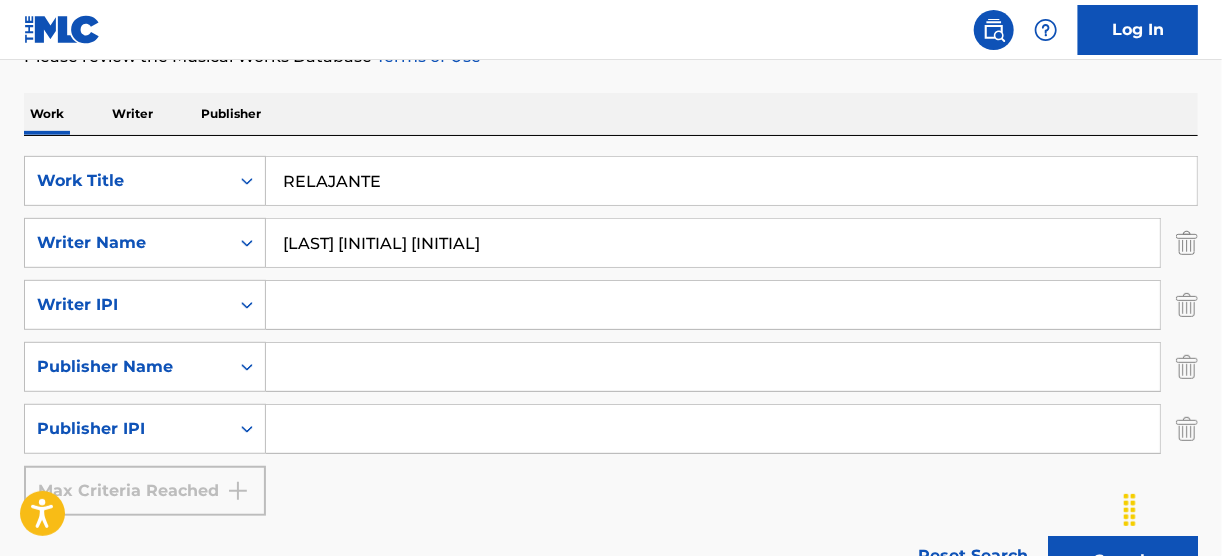 scroll, scrollTop: 320, scrollLeft: 0, axis: vertical 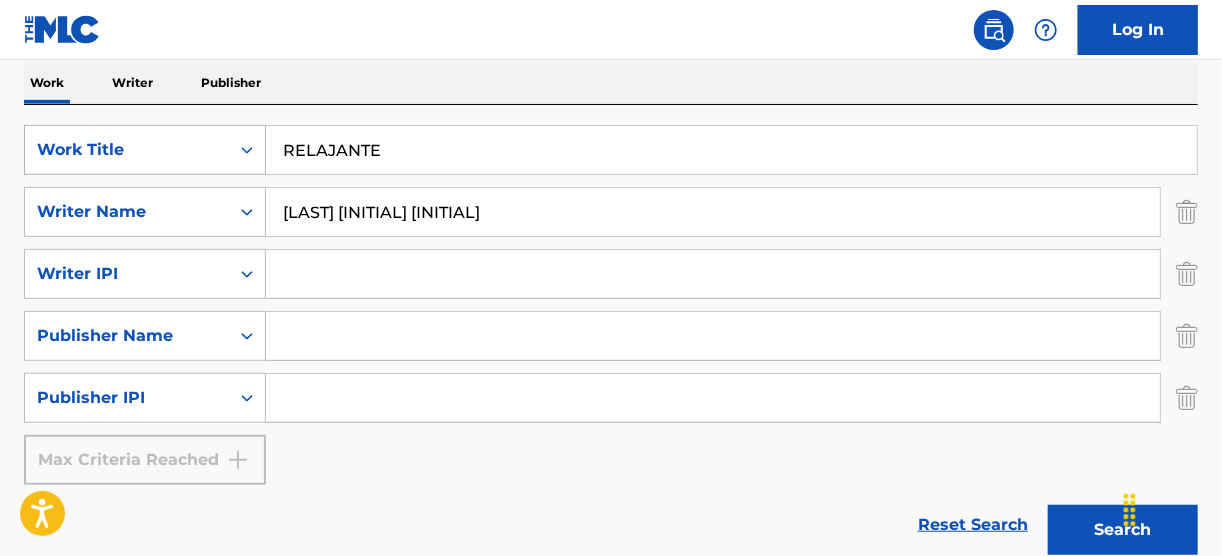 drag, startPoint x: 397, startPoint y: 148, endPoint x: 197, endPoint y: 148, distance: 200 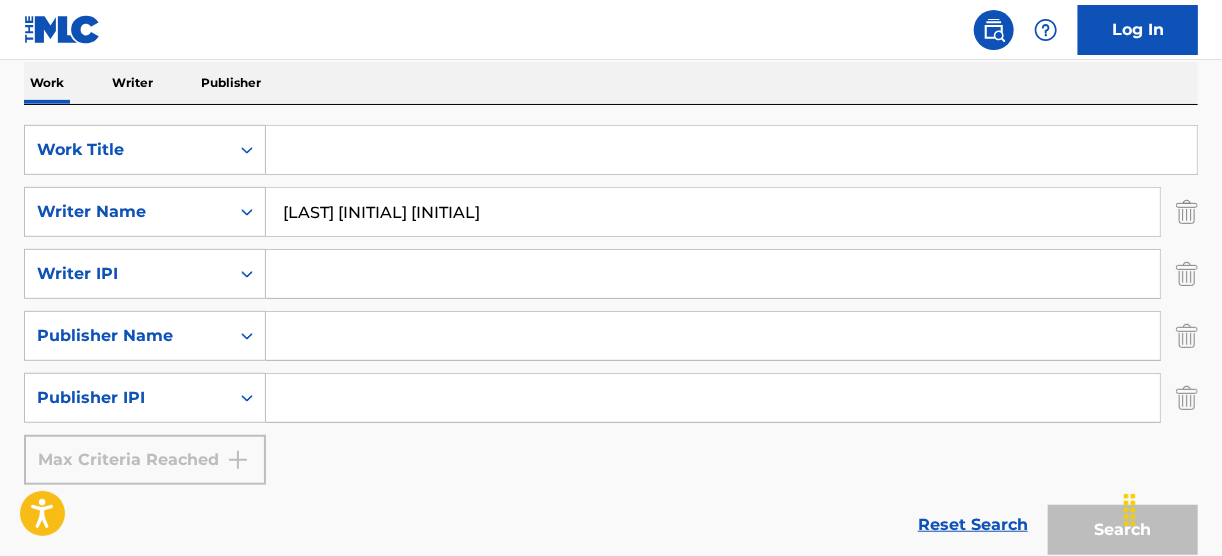 paste on "DEAD MEN" 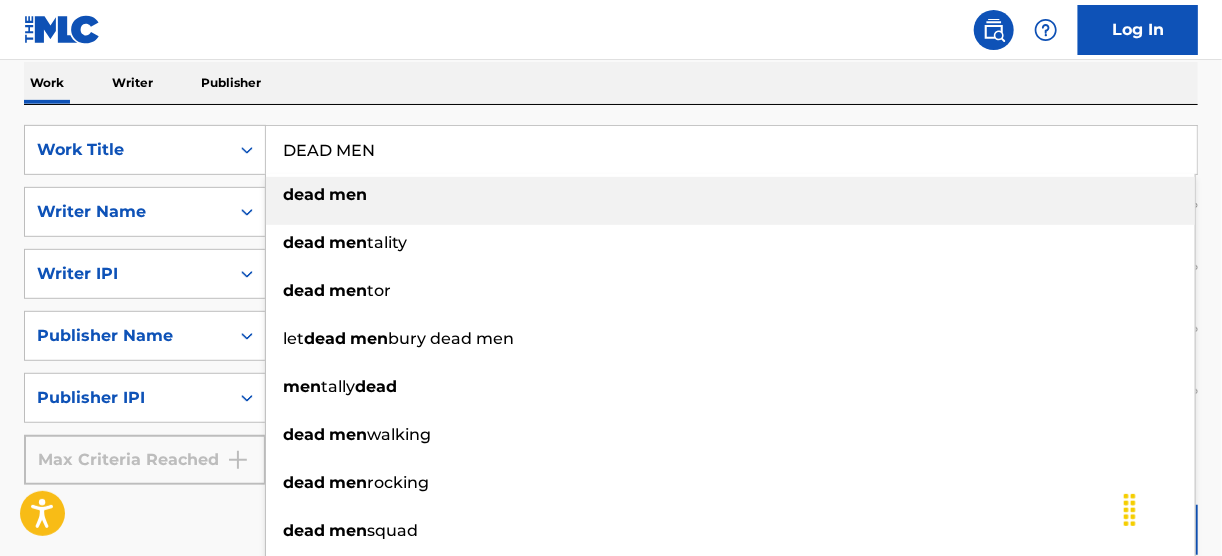 click on "dead" at bounding box center [304, 194] 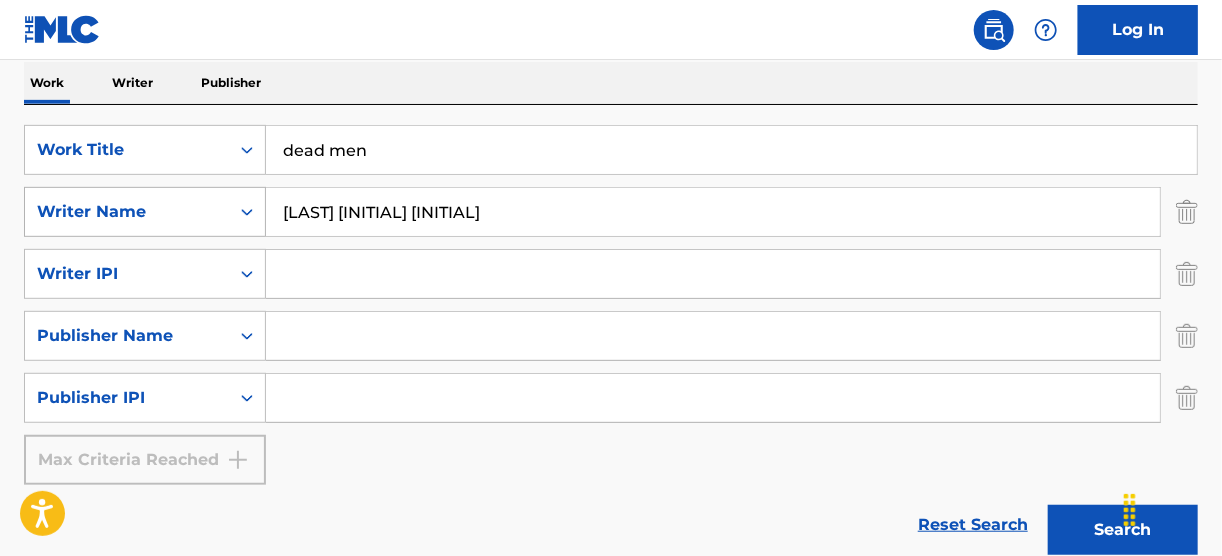 drag, startPoint x: 439, startPoint y: 217, endPoint x: 227, endPoint y: 210, distance: 212.11554 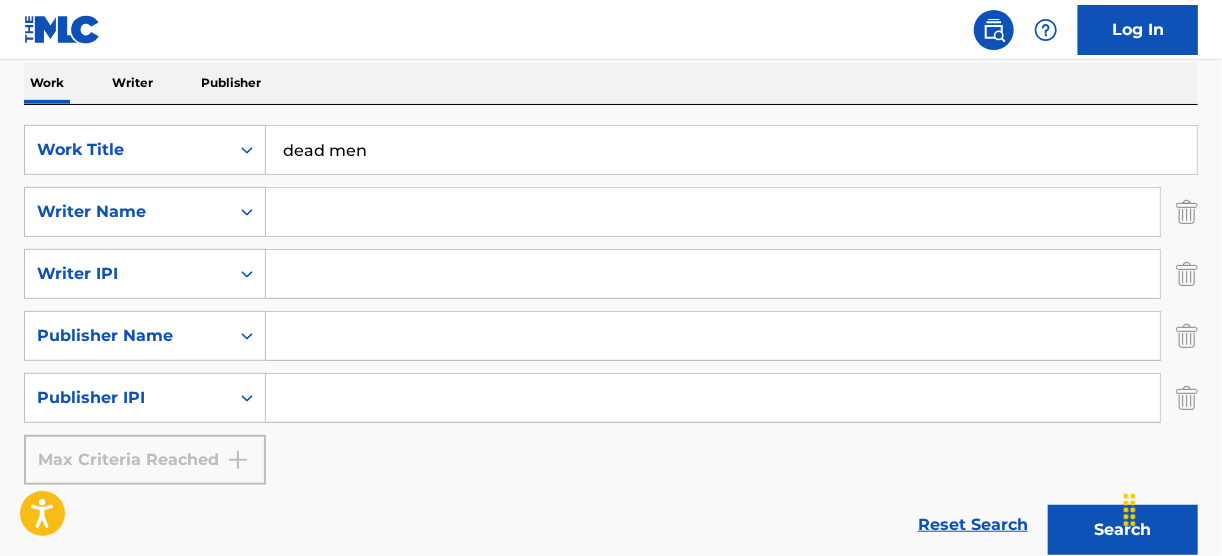 paste on "ANTONIUS R G TOM HABES" 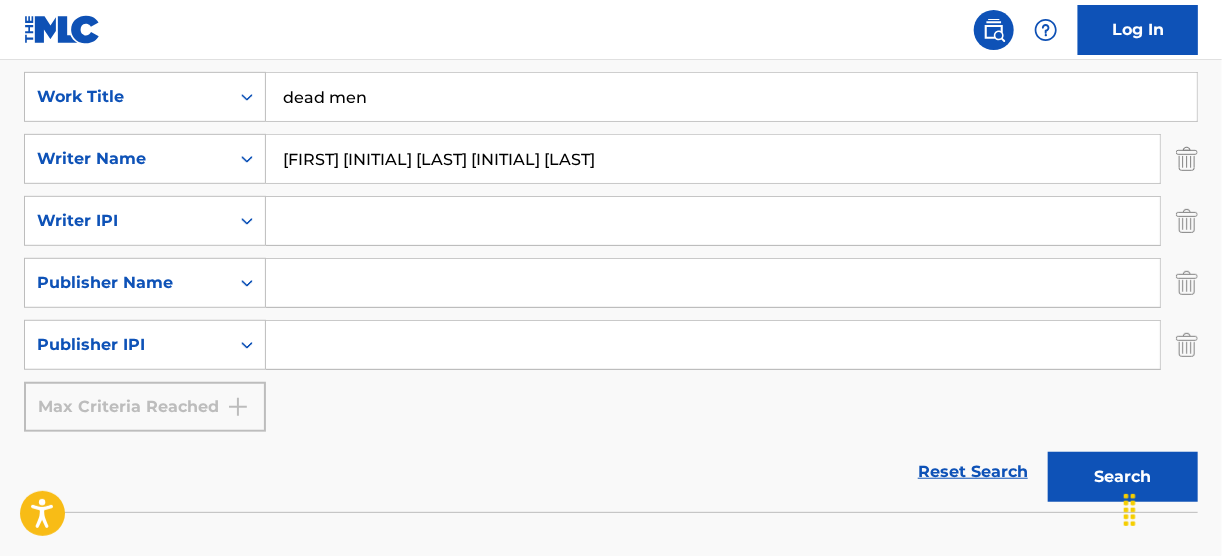 scroll, scrollTop: 400, scrollLeft: 0, axis: vertical 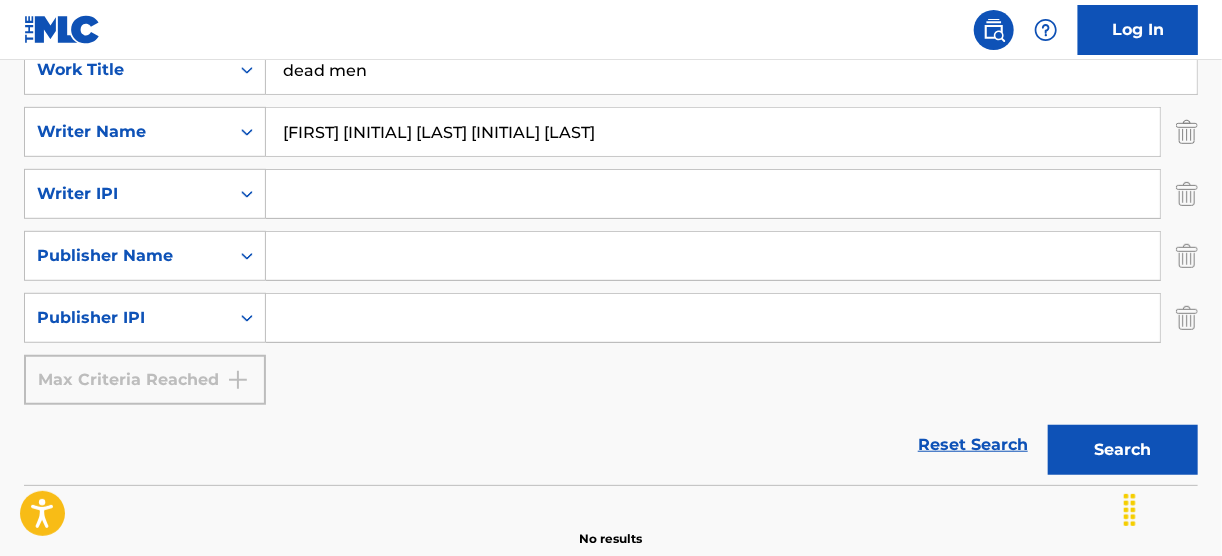 type on "ANTONIUS R G TOM HABES" 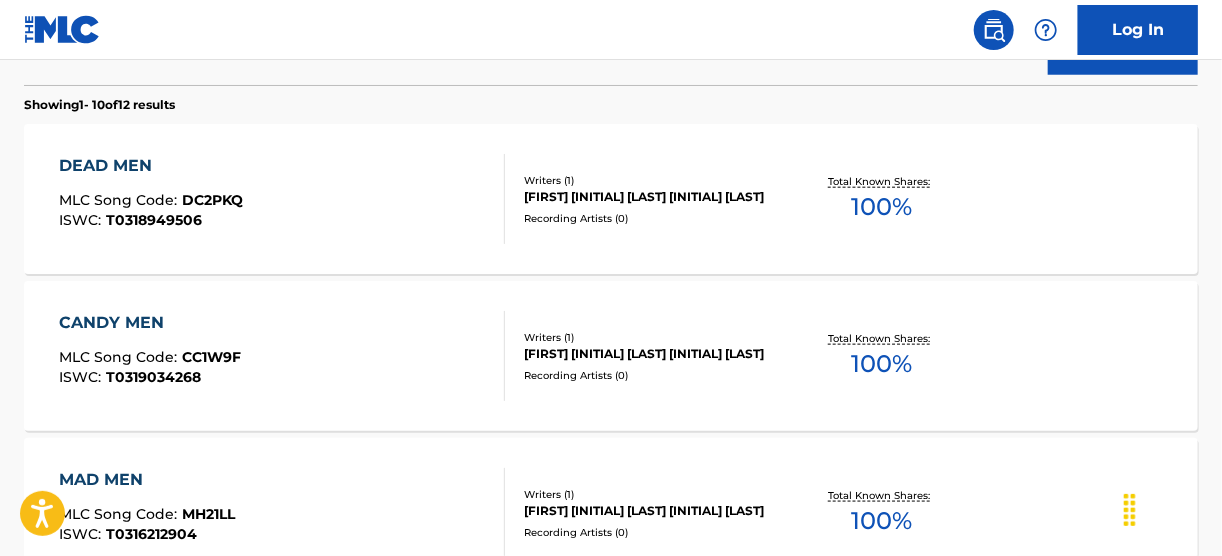 scroll, scrollTop: 720, scrollLeft: 0, axis: vertical 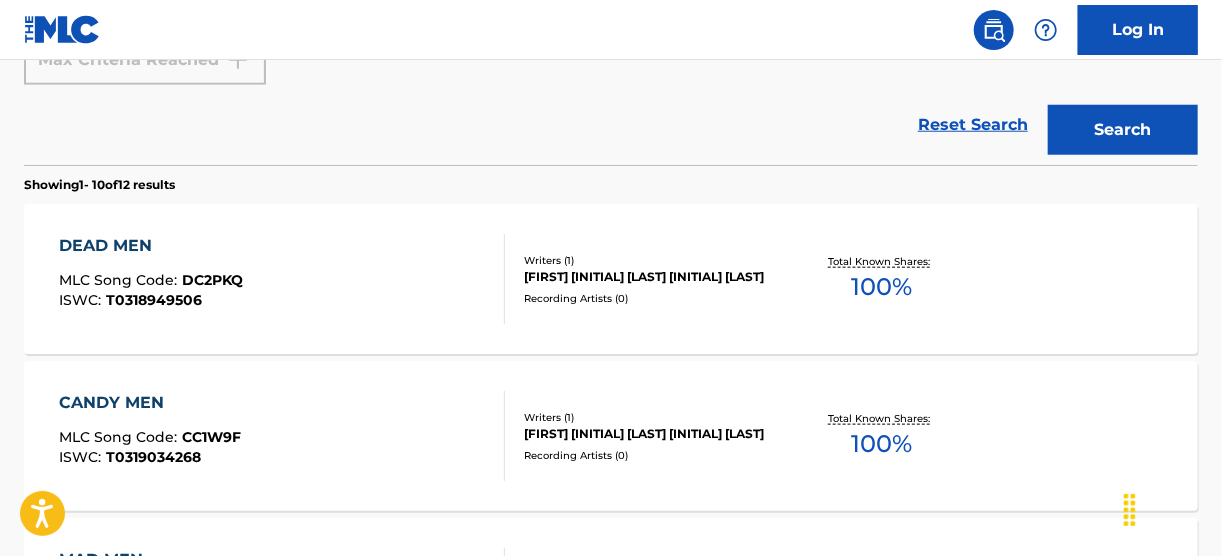 click on "DEAD MEN" at bounding box center [151, 246] 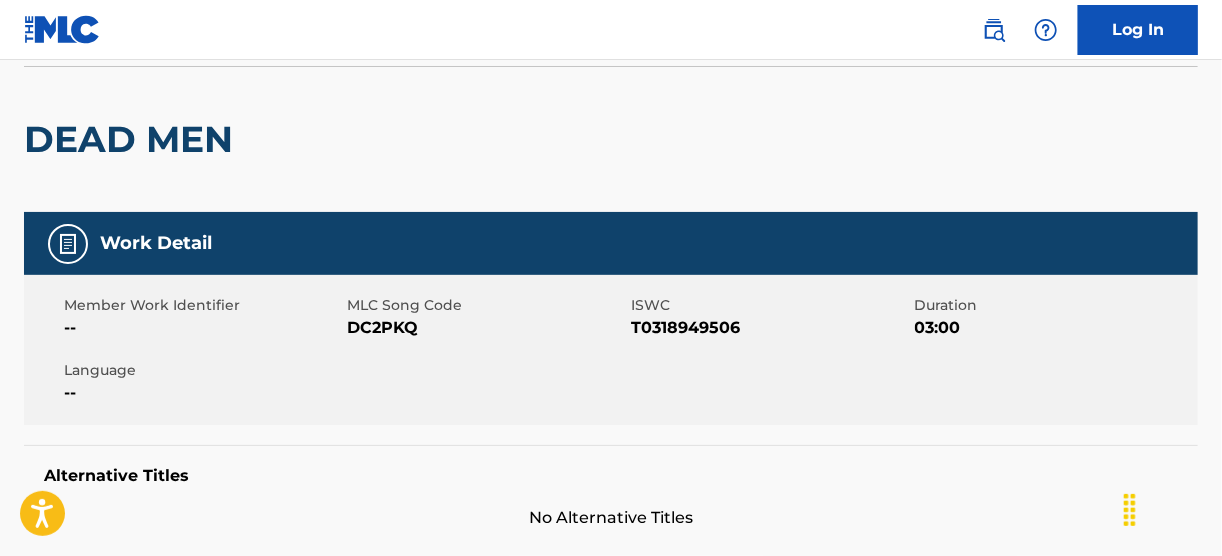 scroll, scrollTop: 240, scrollLeft: 0, axis: vertical 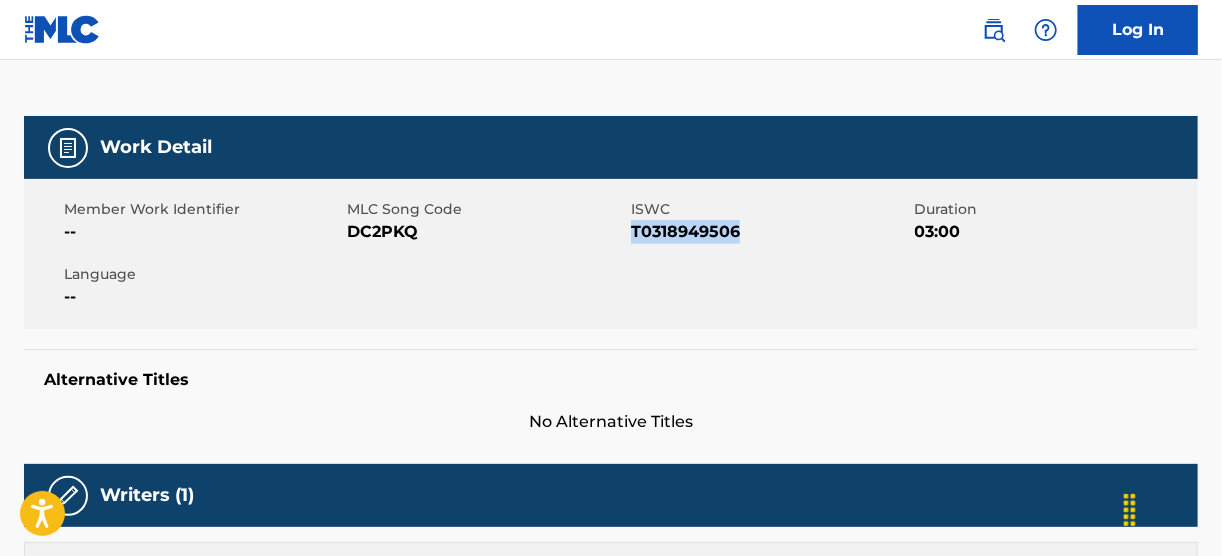 drag, startPoint x: 632, startPoint y: 228, endPoint x: 757, endPoint y: 244, distance: 126.01984 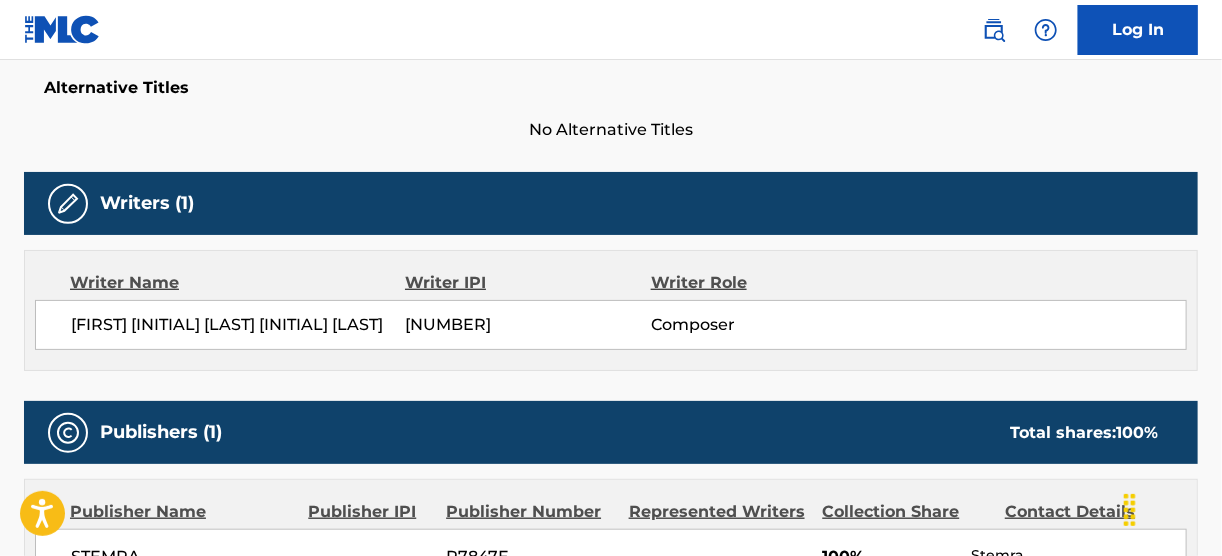 scroll, scrollTop: 560, scrollLeft: 0, axis: vertical 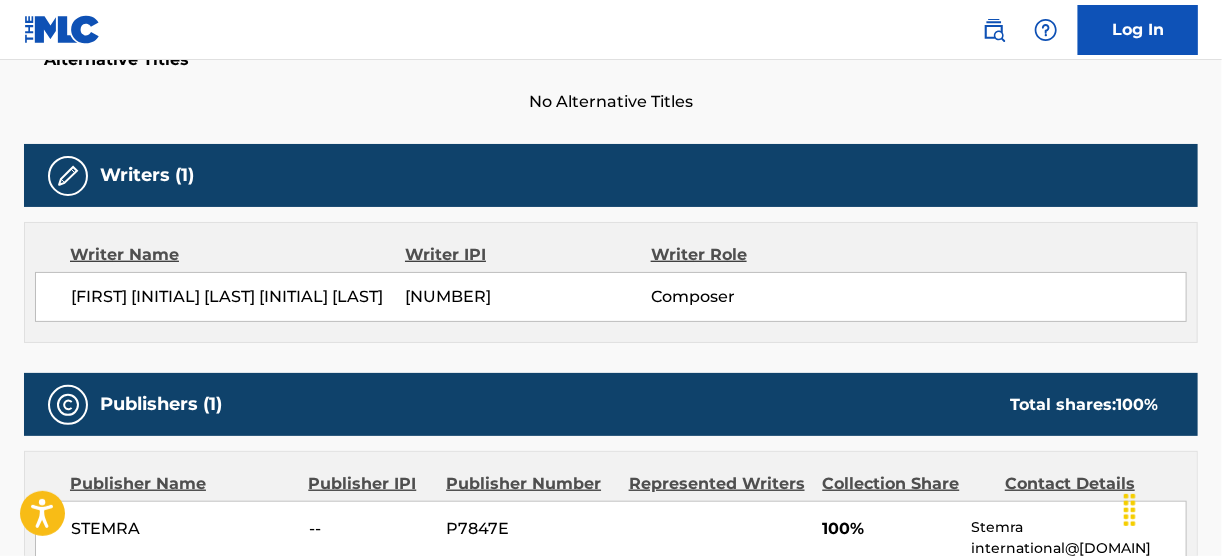 drag, startPoint x: 405, startPoint y: 293, endPoint x: 544, endPoint y: 308, distance: 139.807 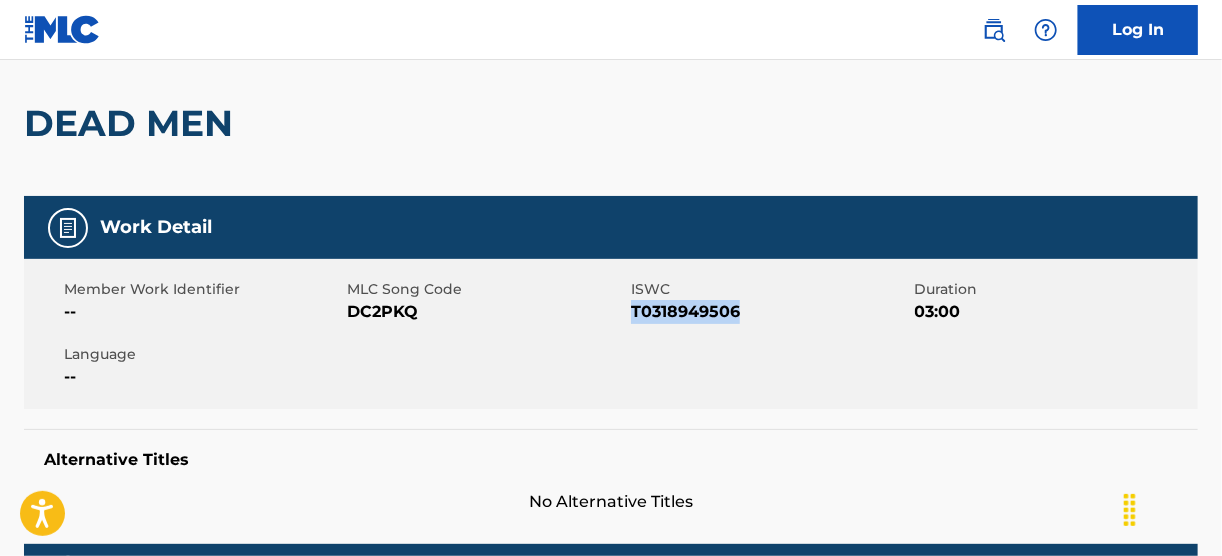 scroll, scrollTop: 0, scrollLeft: 0, axis: both 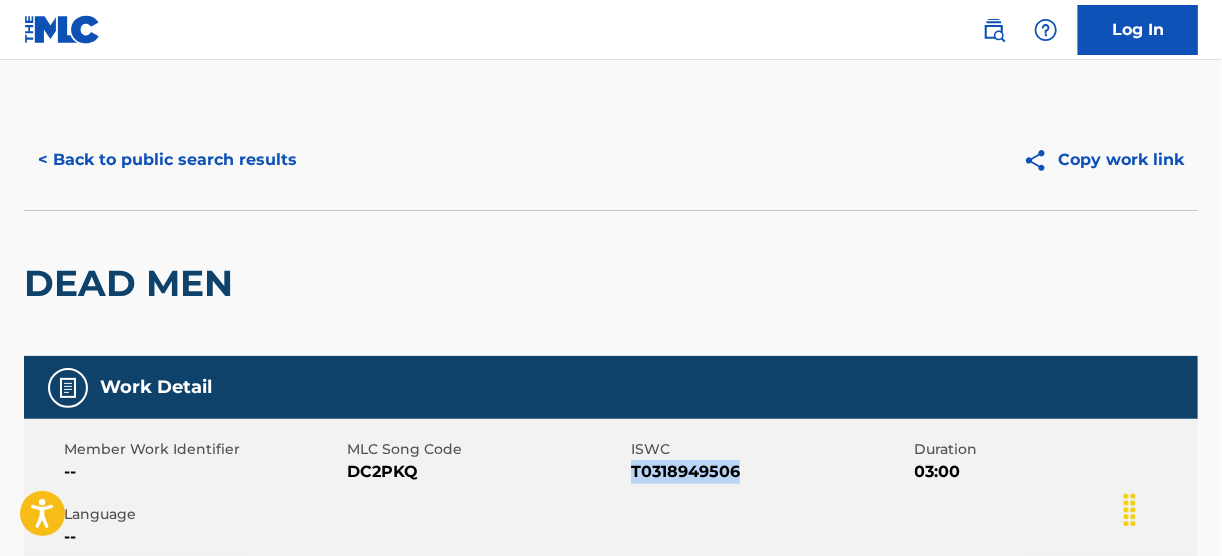 click on "< Back to public search results" at bounding box center (167, 160) 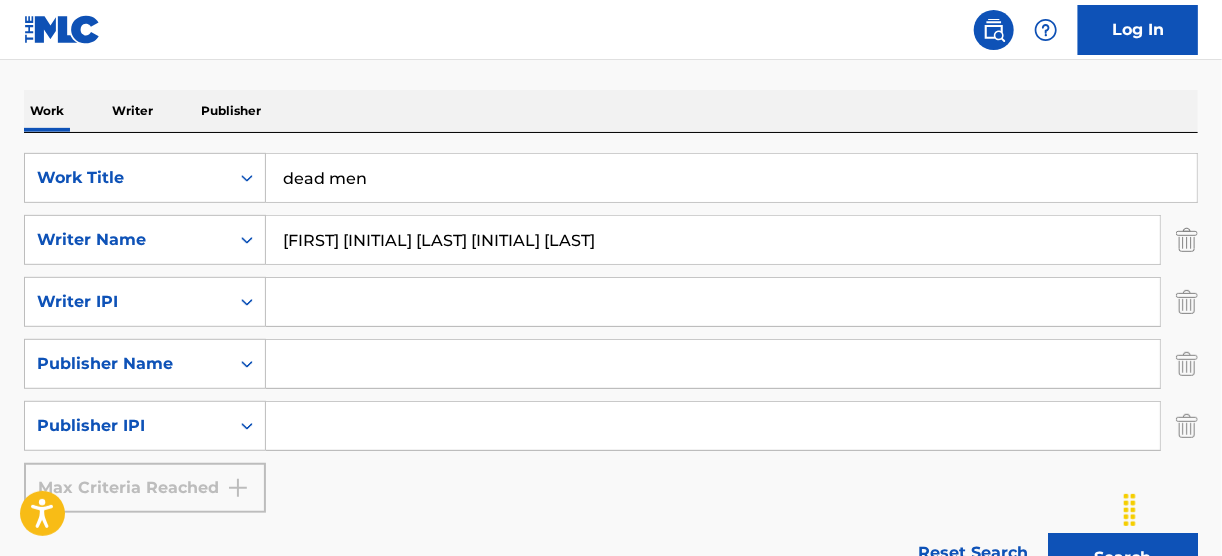 scroll, scrollTop: 320, scrollLeft: 0, axis: vertical 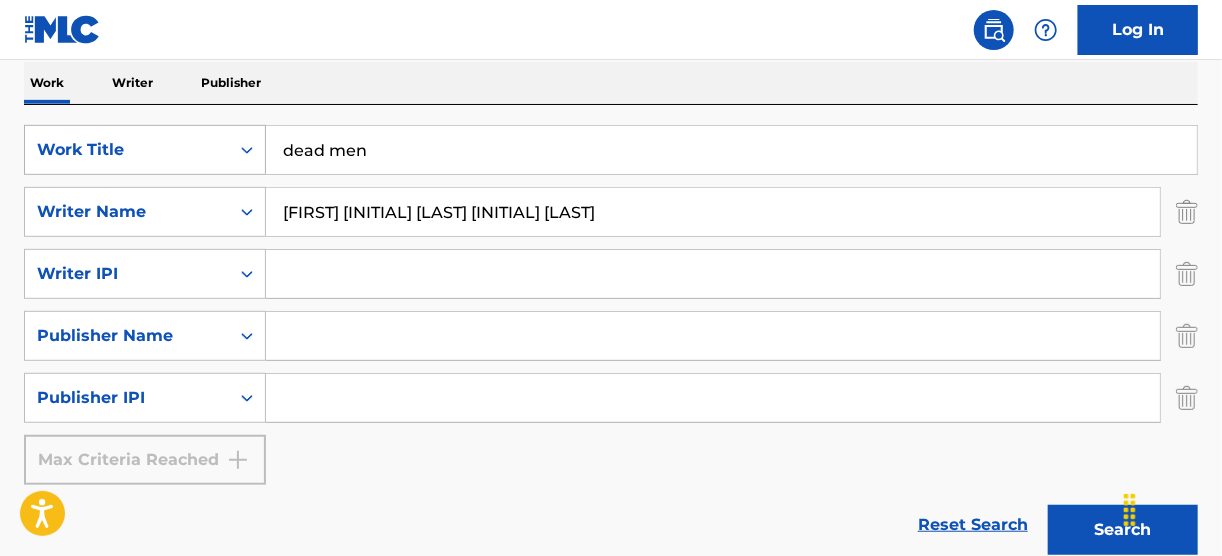 drag, startPoint x: 435, startPoint y: 147, endPoint x: 154, endPoint y: 136, distance: 281.2152 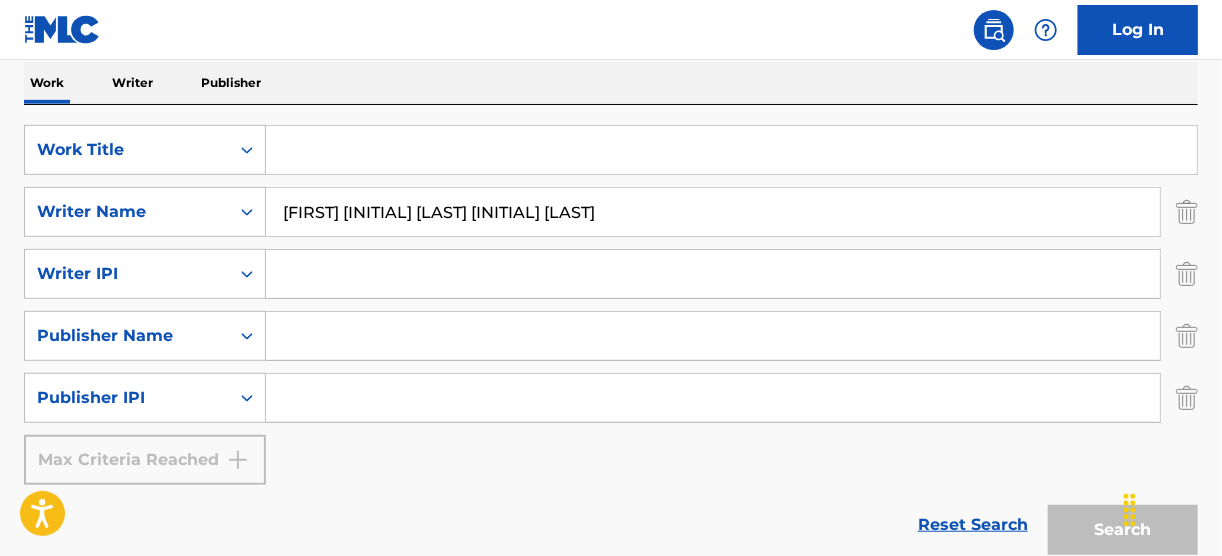 paste on "BALADA ROMANTIS TERBAIK MUSIM PANAS" 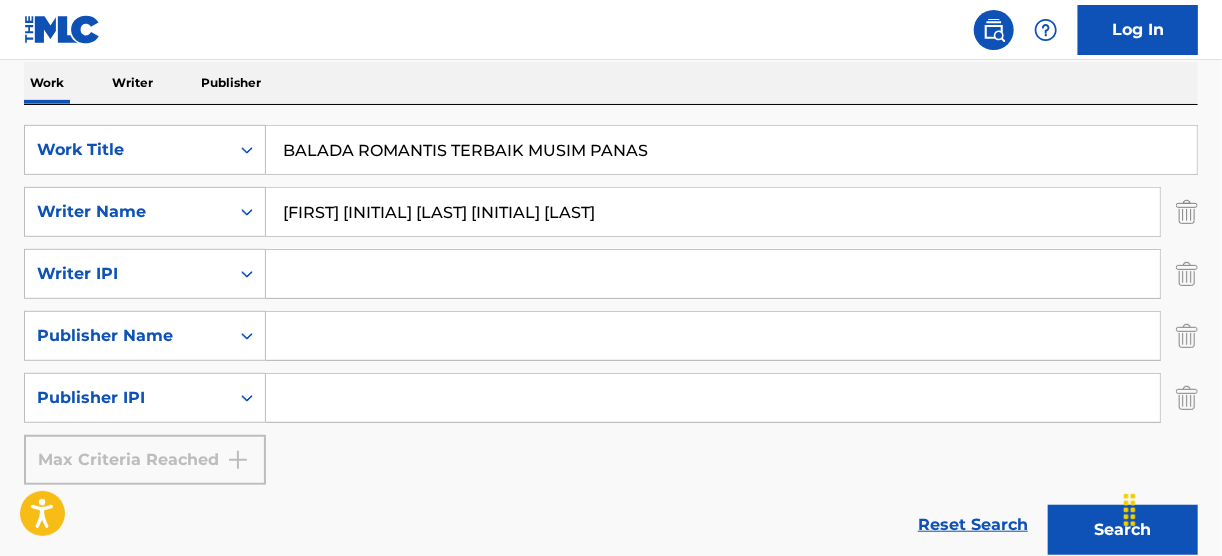 click on "BALADA ROMANTIS TERBAIK MUSIM PANAS" at bounding box center [731, 150] 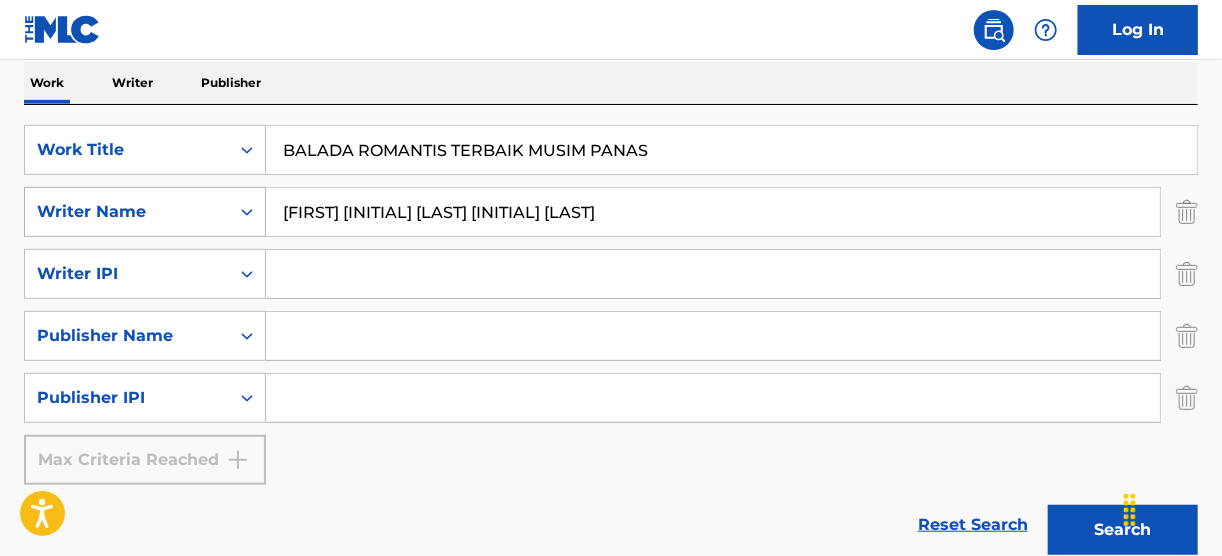 drag, startPoint x: 547, startPoint y: 211, endPoint x: 256, endPoint y: 214, distance: 291.01547 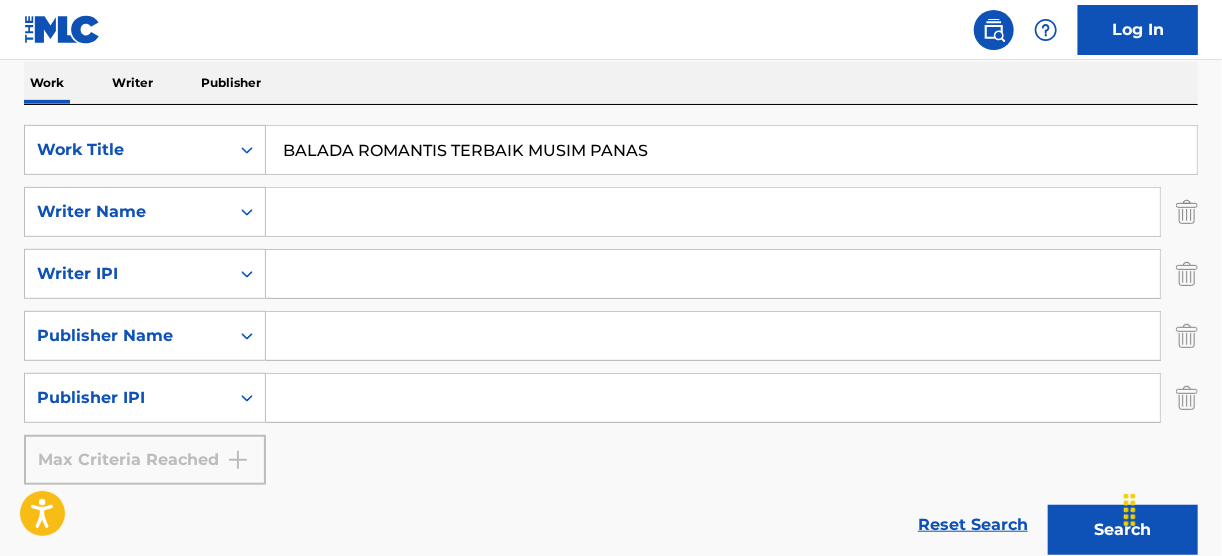 paste on "AKINO YAITME KIMVO" 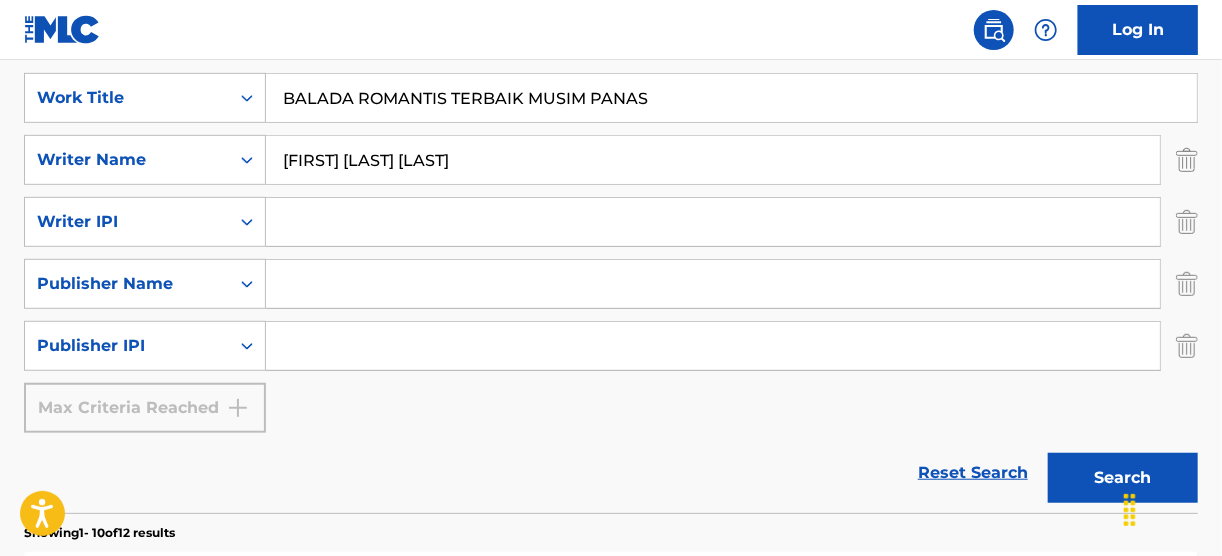 scroll, scrollTop: 400, scrollLeft: 0, axis: vertical 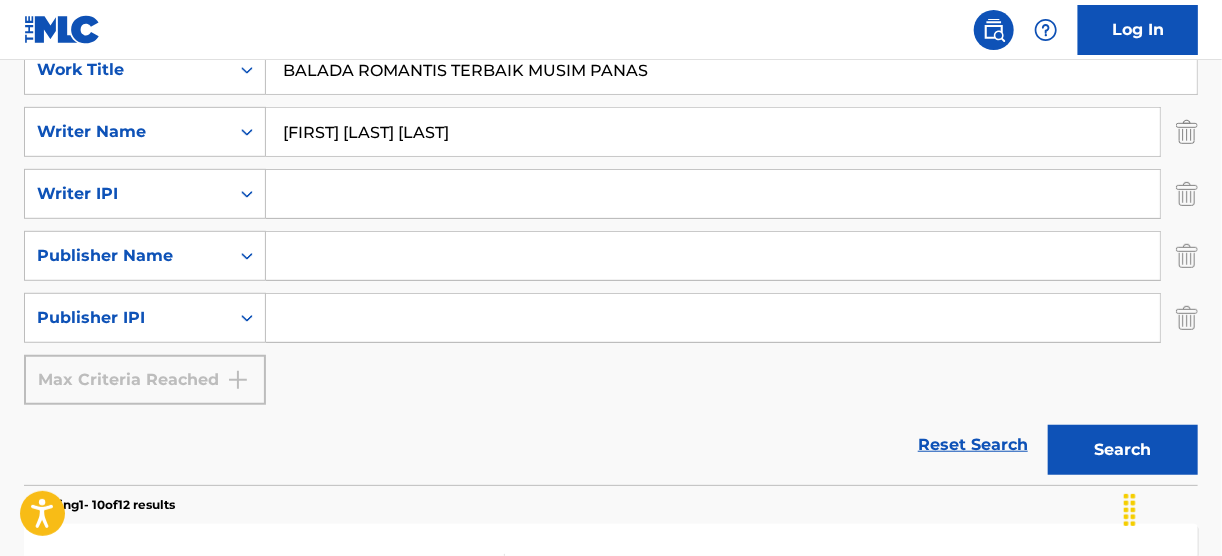 type on "AKINO YAITME KIMVO" 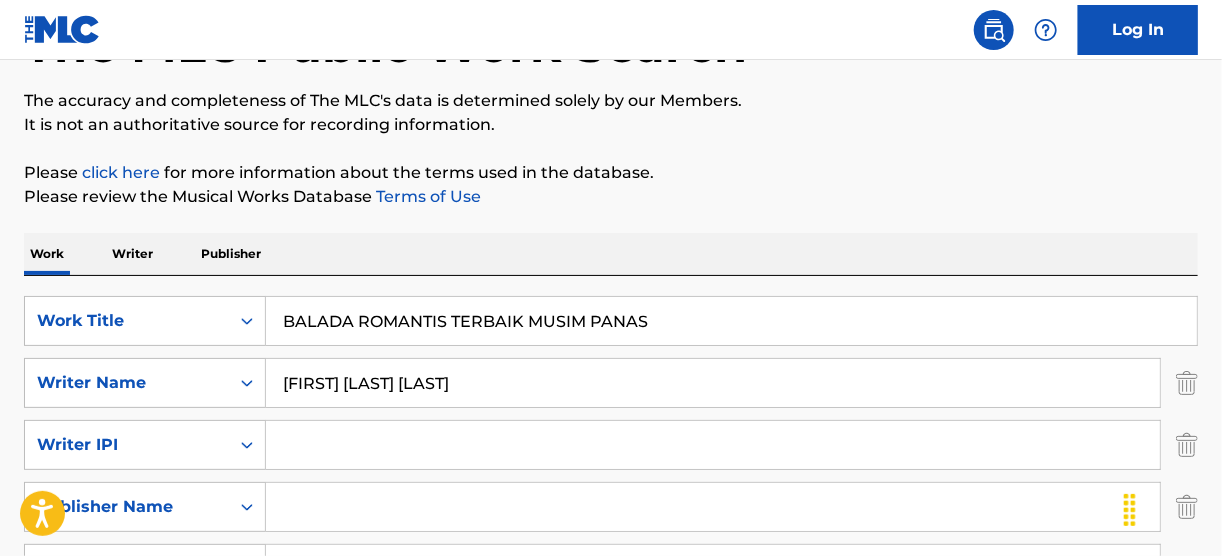 scroll, scrollTop: 160, scrollLeft: 0, axis: vertical 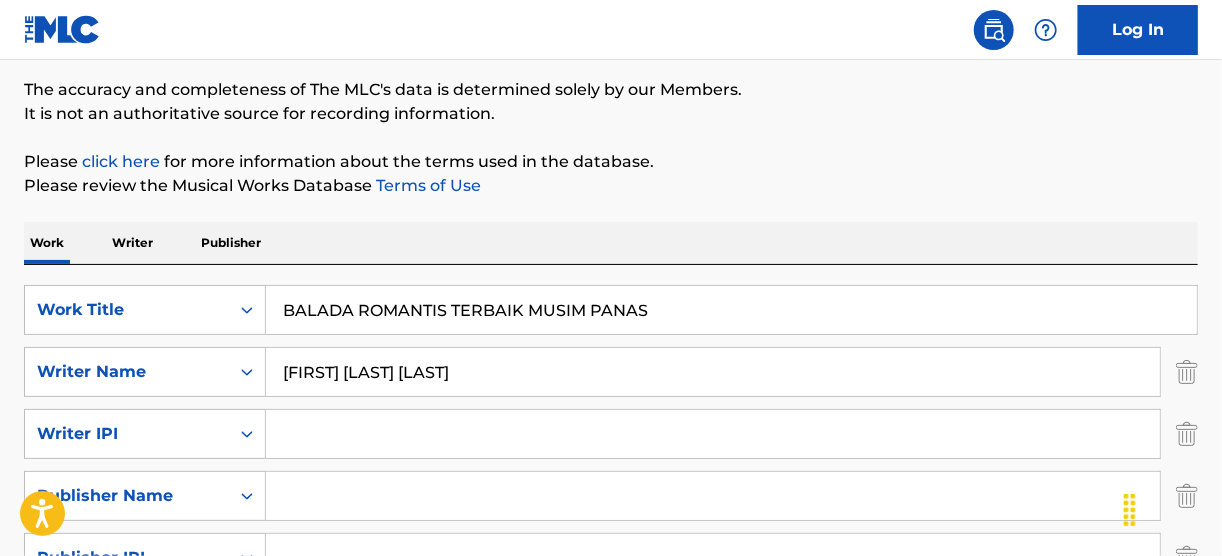 drag, startPoint x: 668, startPoint y: 303, endPoint x: 237, endPoint y: 280, distance: 431.61325 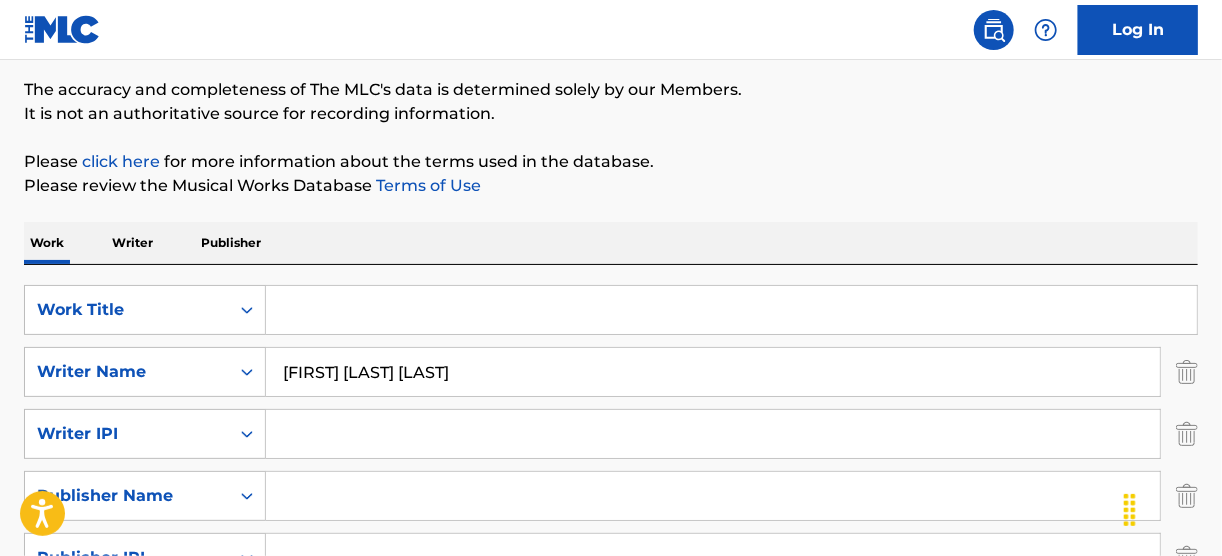 paste on "THE TOWER OF SILENCE" 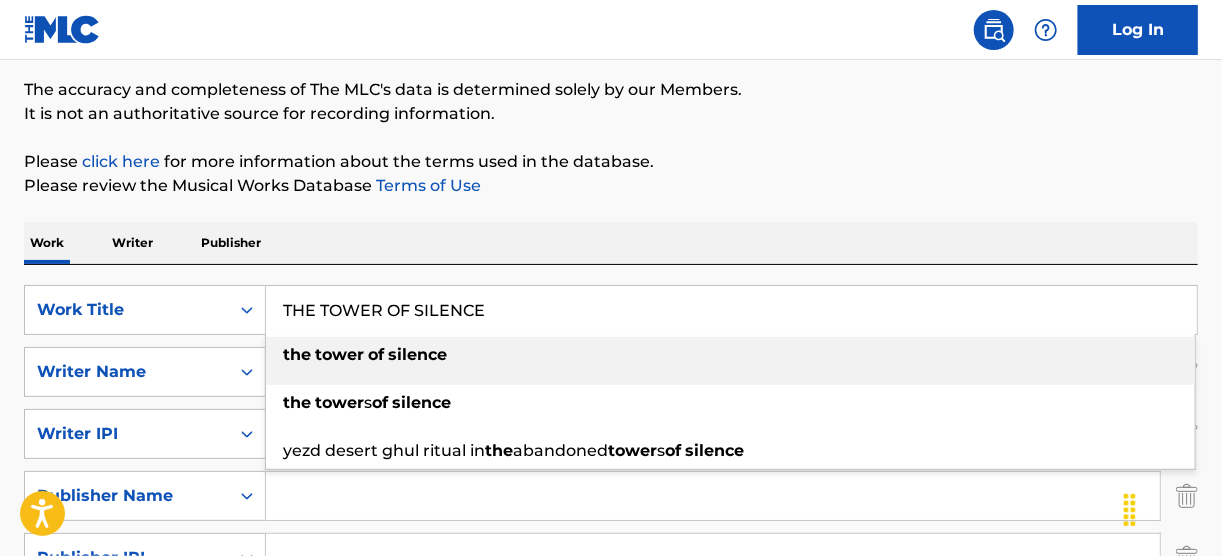 click on "silence" at bounding box center (417, 354) 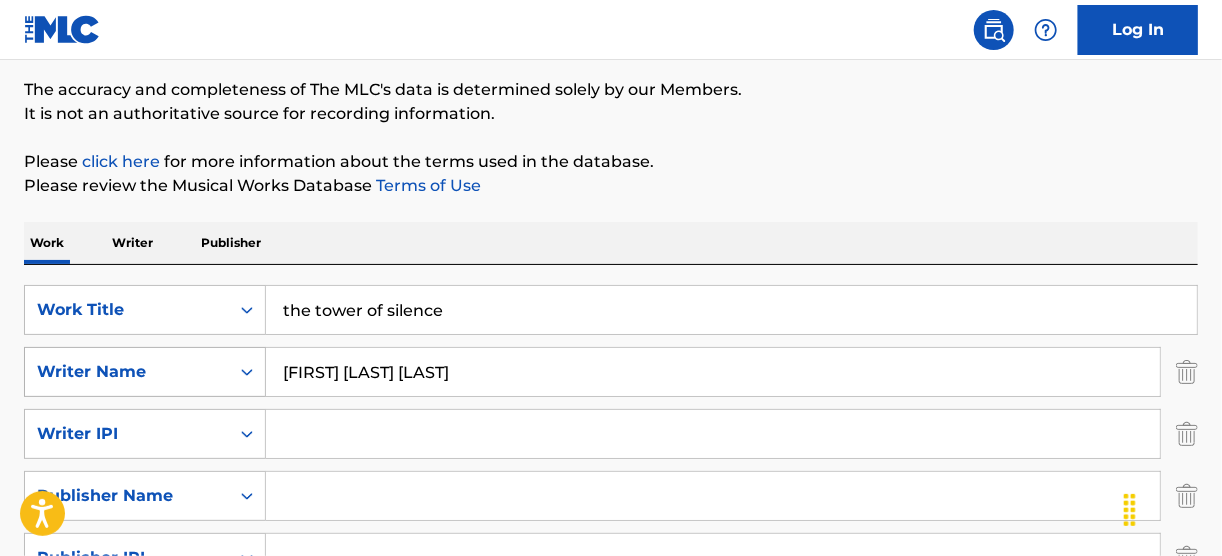 drag, startPoint x: 501, startPoint y: 371, endPoint x: 189, endPoint y: 369, distance: 312.0064 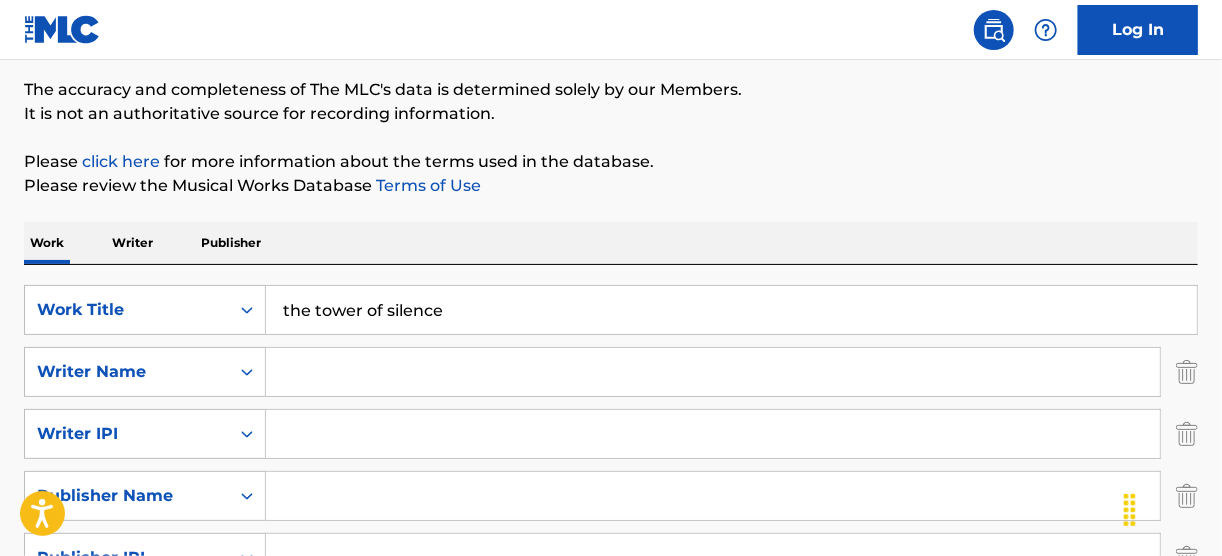 paste on "EYESEE" 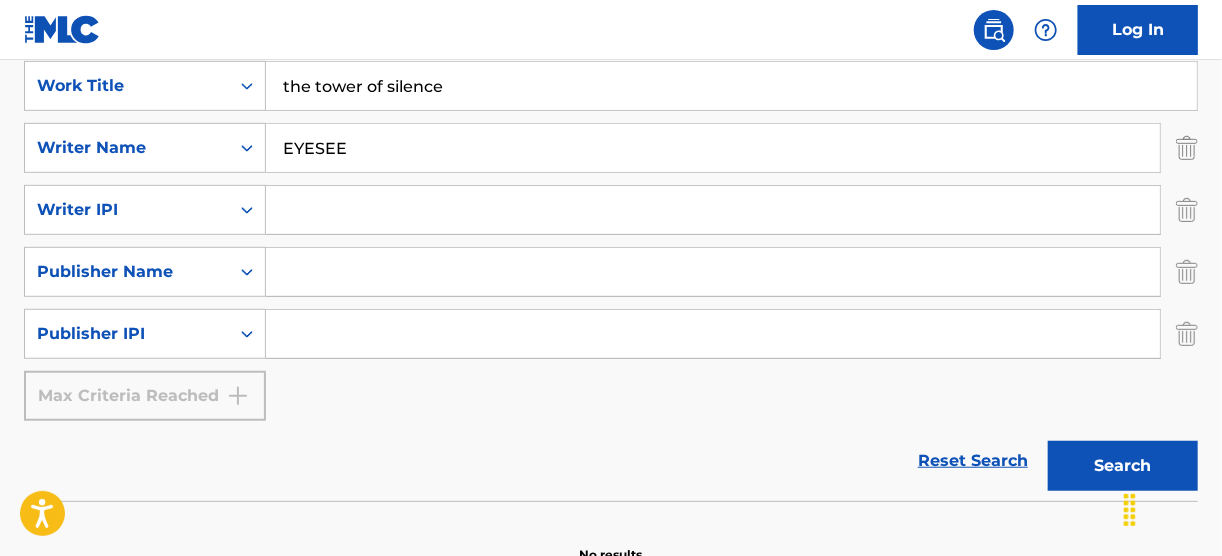 scroll, scrollTop: 400, scrollLeft: 0, axis: vertical 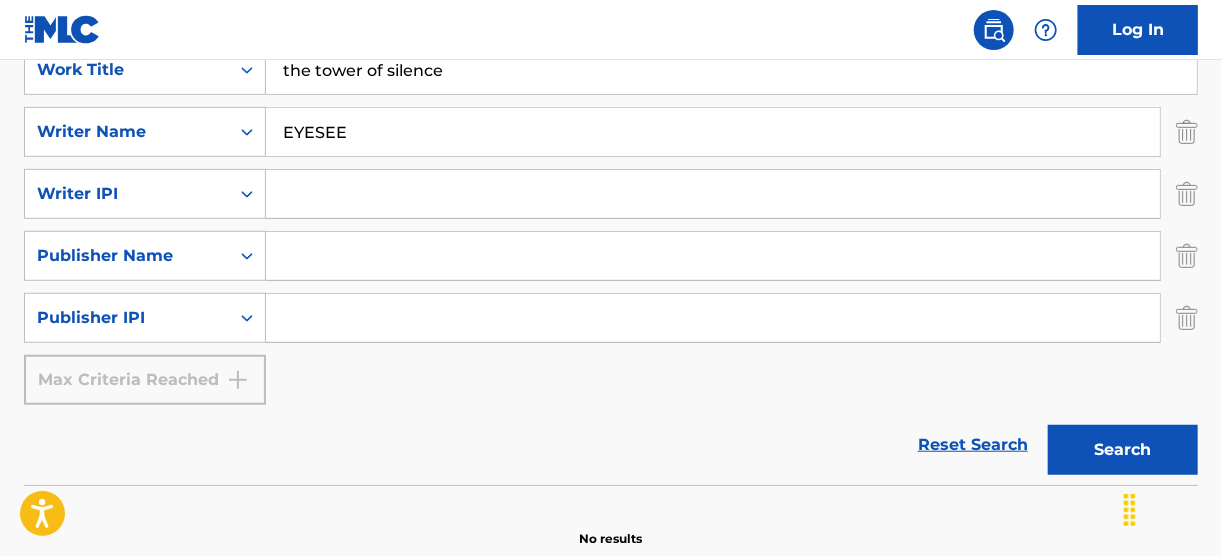 type on "EYESEE" 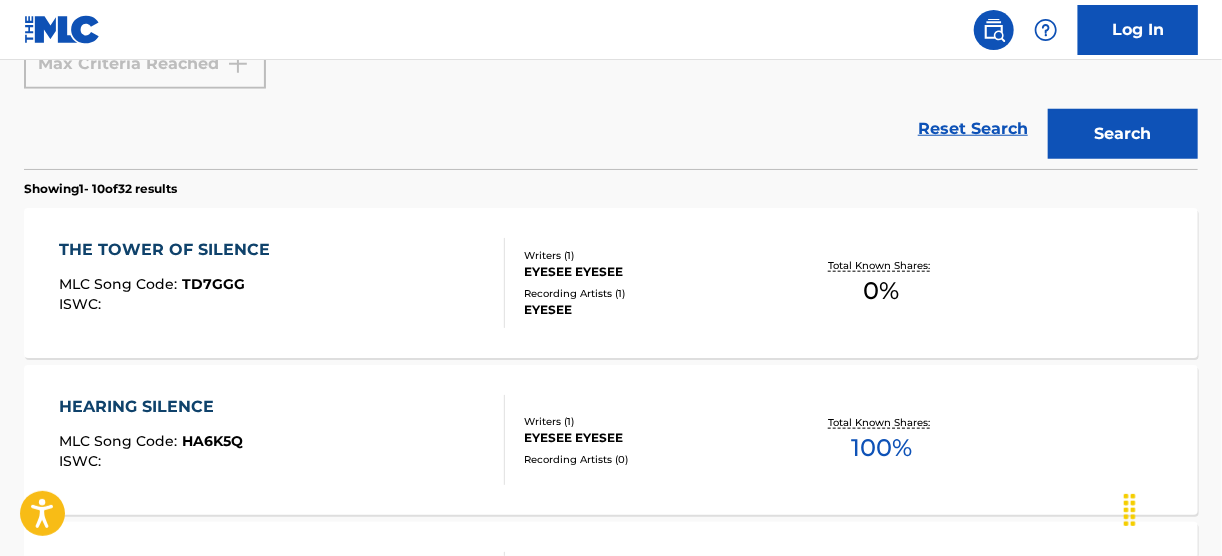 scroll, scrollTop: 720, scrollLeft: 0, axis: vertical 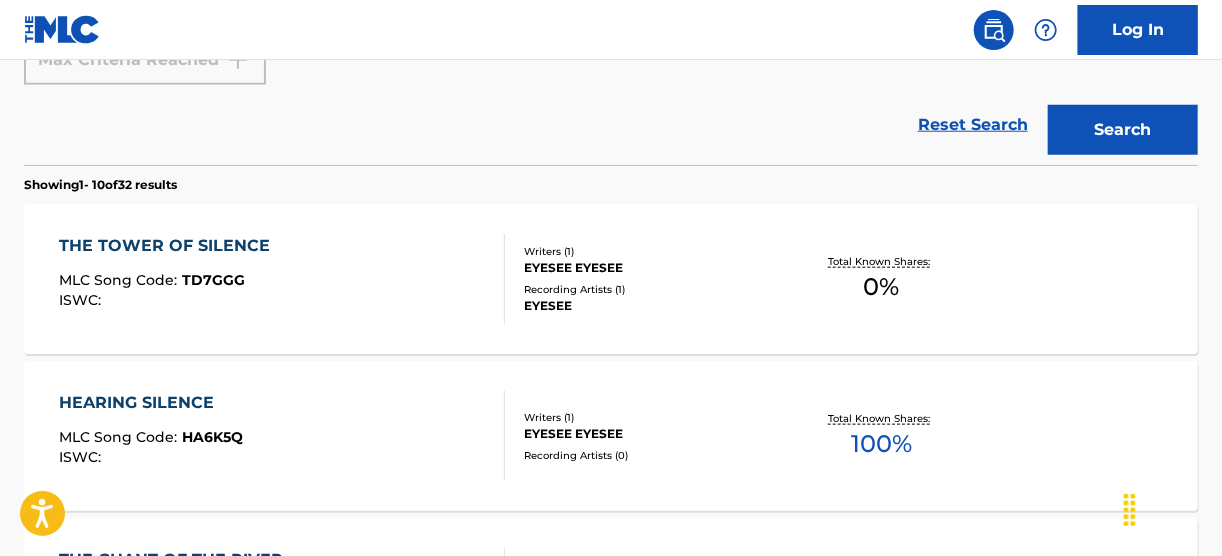 click on "THE TOWER OF SILENCE" at bounding box center (169, 246) 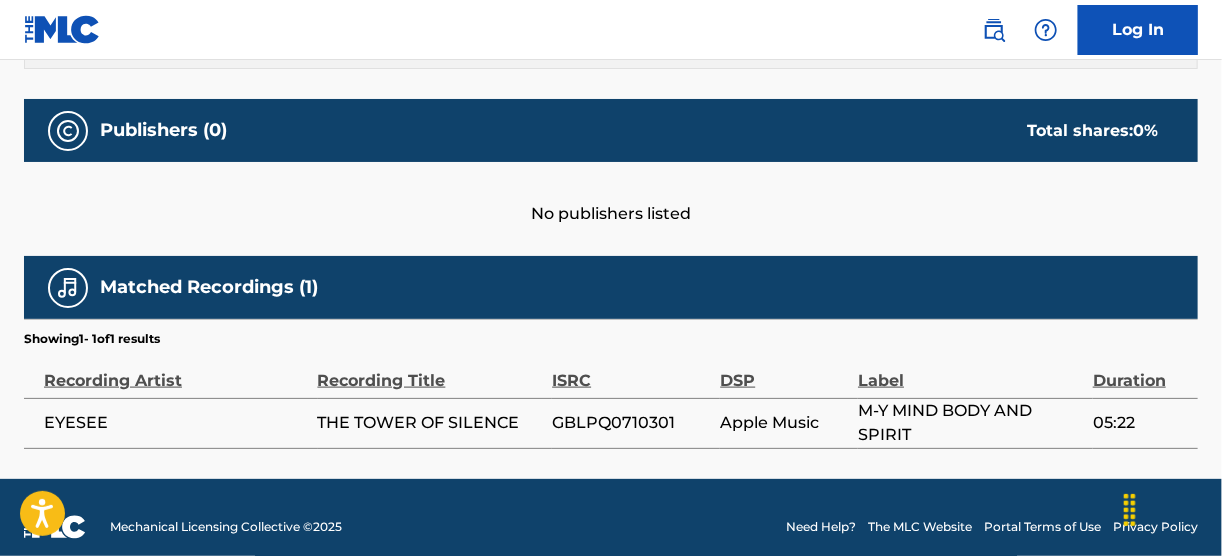 scroll, scrollTop: 850, scrollLeft: 0, axis: vertical 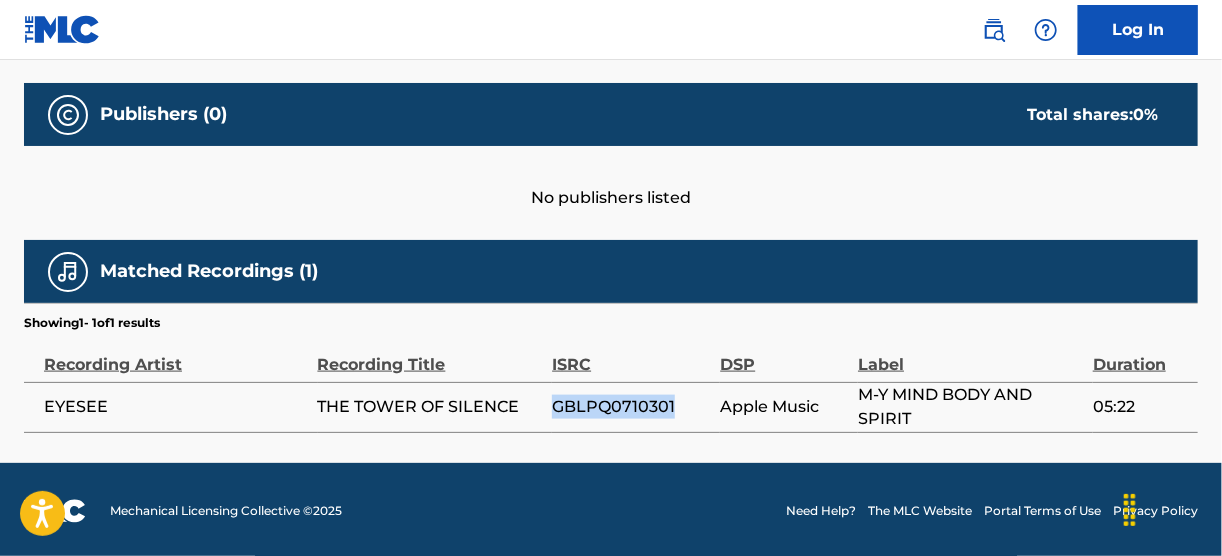 drag, startPoint x: 554, startPoint y: 404, endPoint x: 685, endPoint y: 402, distance: 131.01526 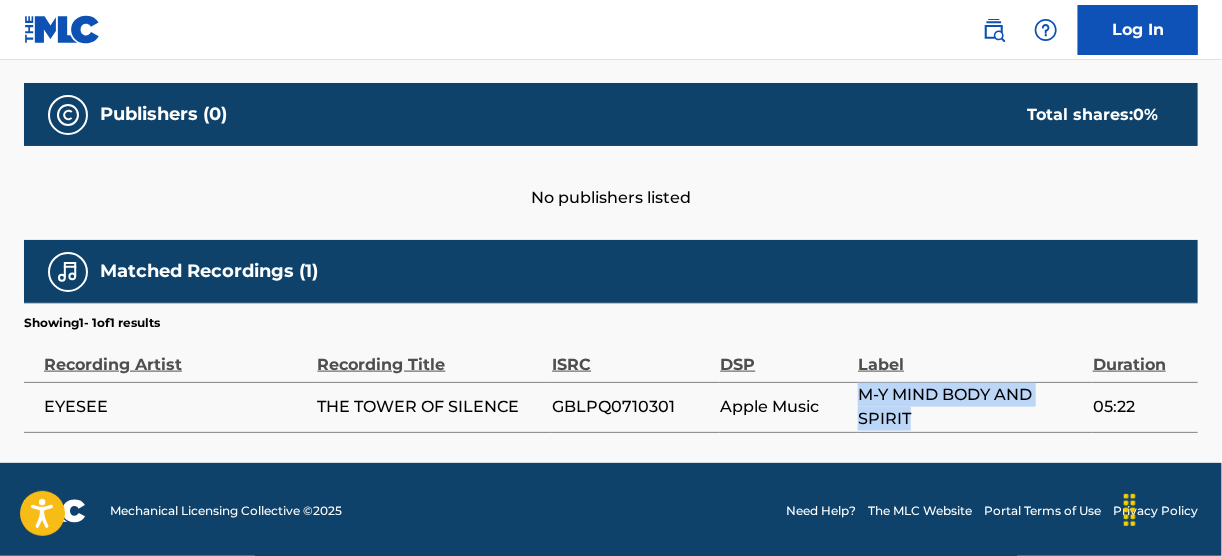 drag, startPoint x: 858, startPoint y: 390, endPoint x: 928, endPoint y: 419, distance: 75.76939 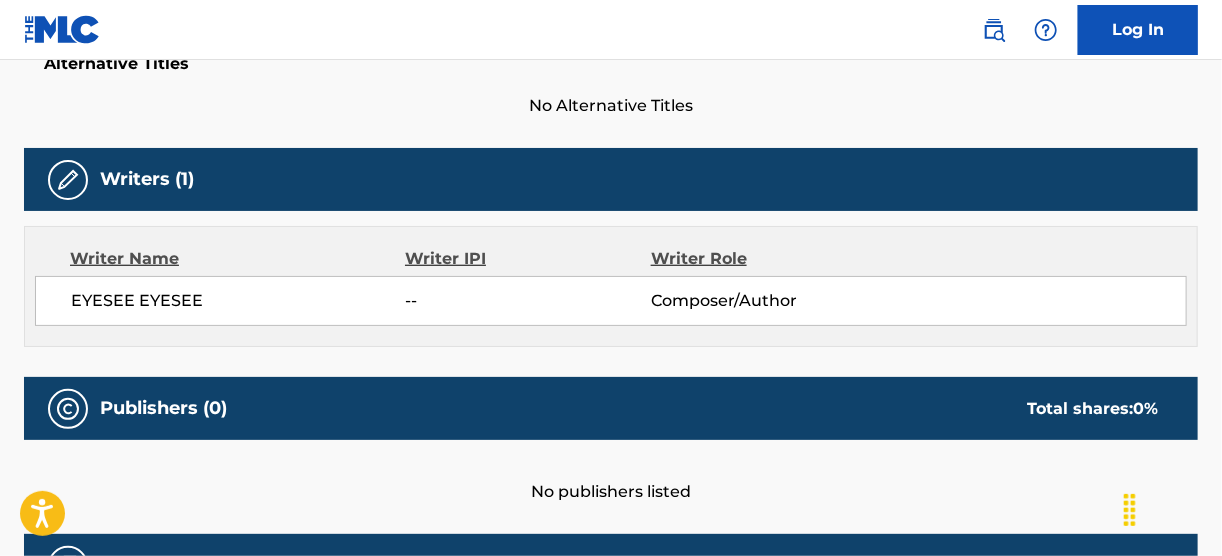 scroll, scrollTop: 560, scrollLeft: 0, axis: vertical 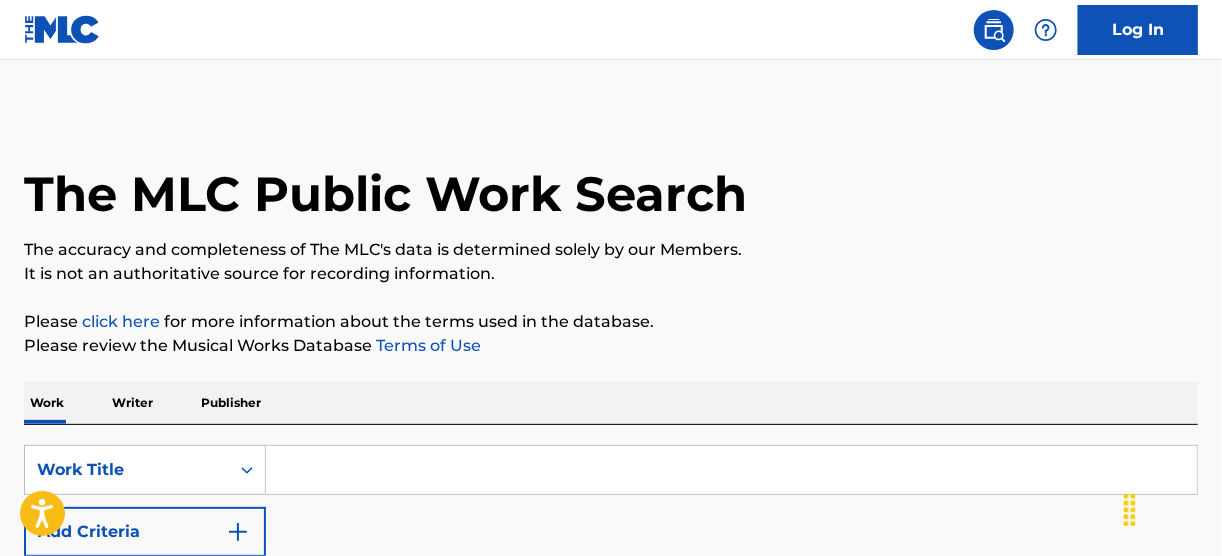 click on "Log In" at bounding box center (611, 30) 